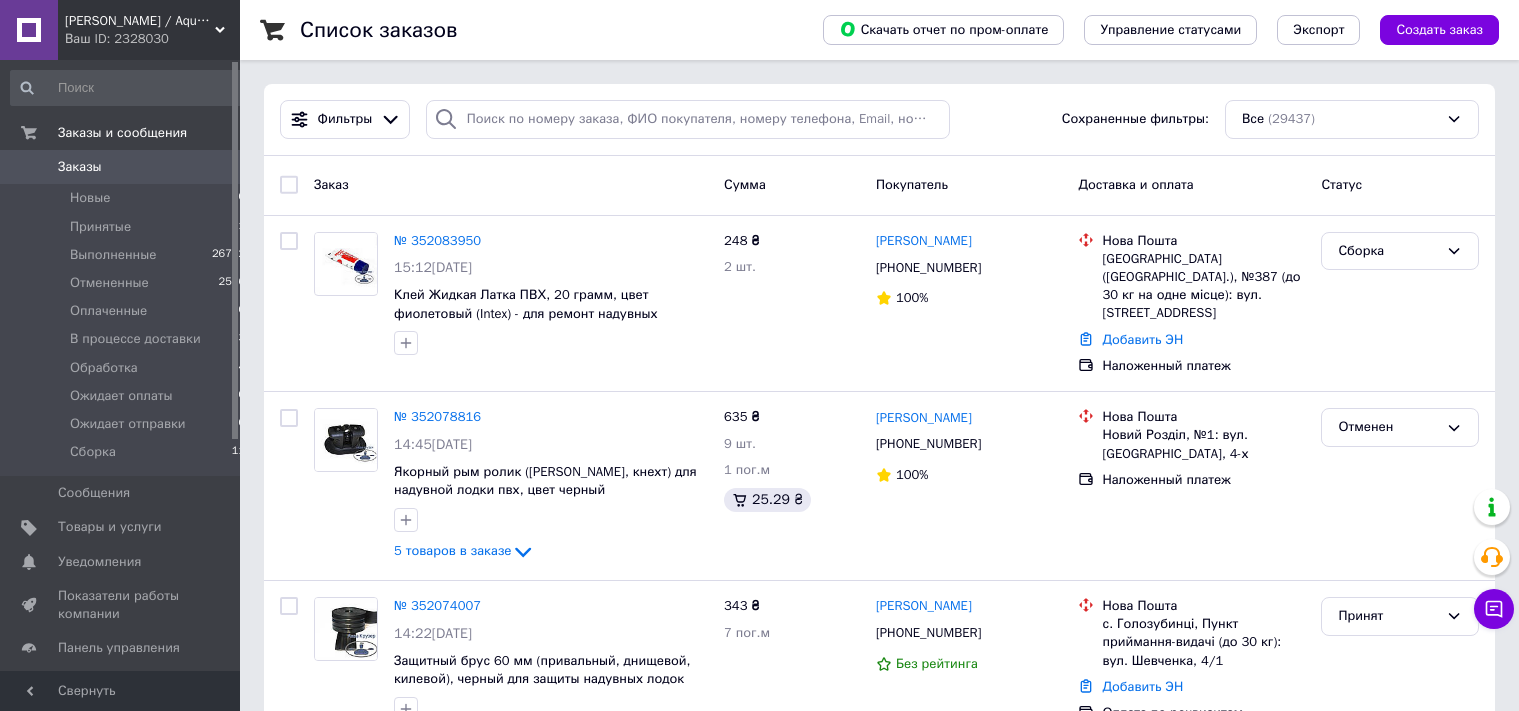 scroll, scrollTop: 106, scrollLeft: 0, axis: vertical 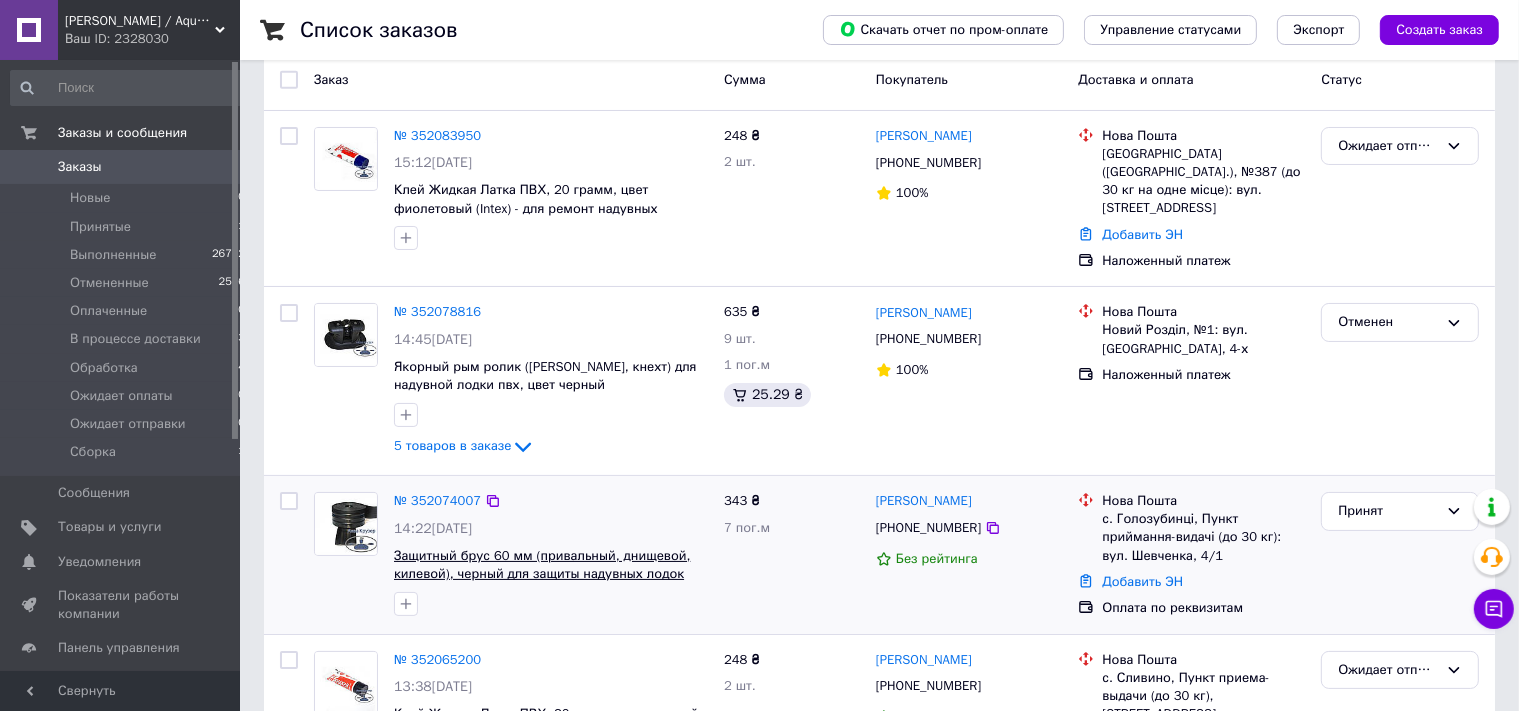 click on "Защитный брус 60 мм (привальный, днищевой, килевой), черный для защиты надувных лодок пвх" at bounding box center [542, 574] 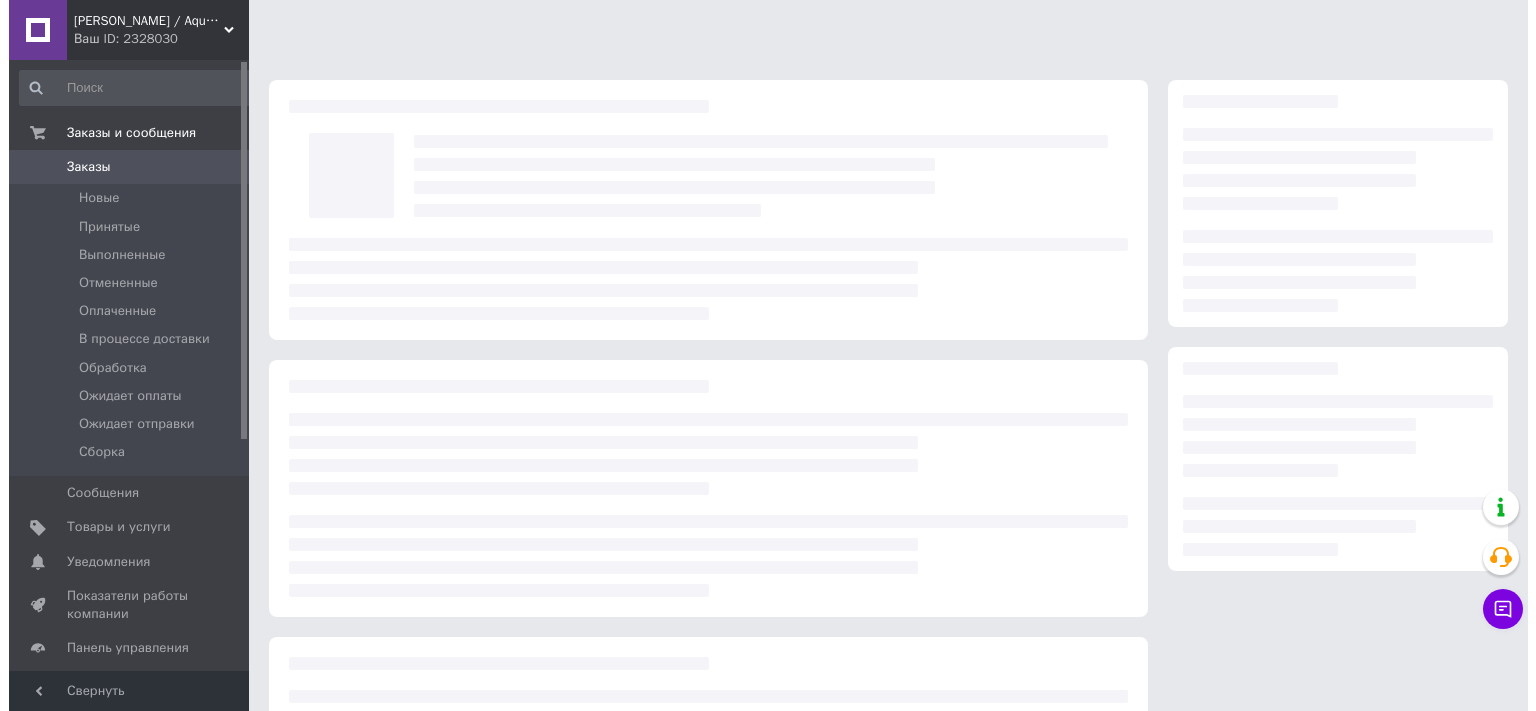 scroll, scrollTop: 0, scrollLeft: 0, axis: both 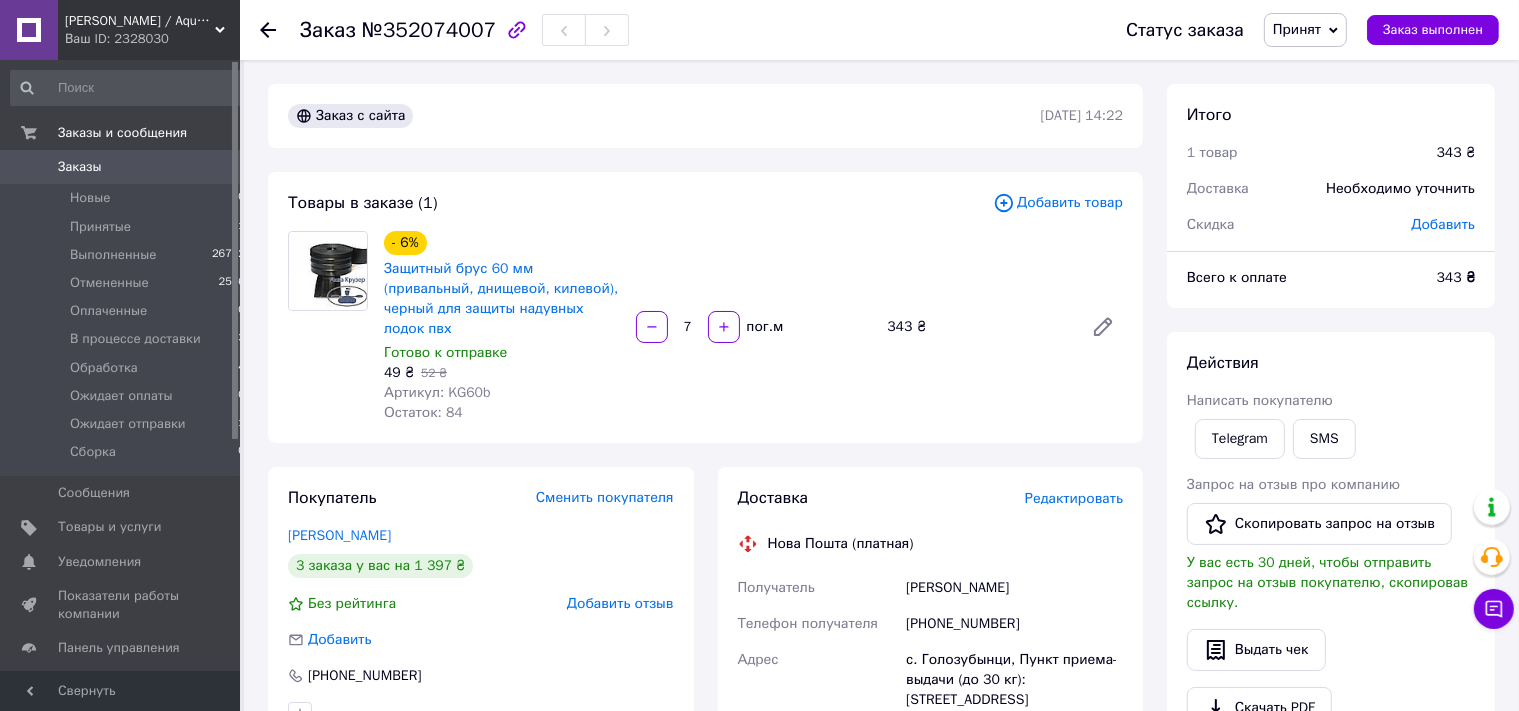 click on "Добавить товар" at bounding box center (1058, 203) 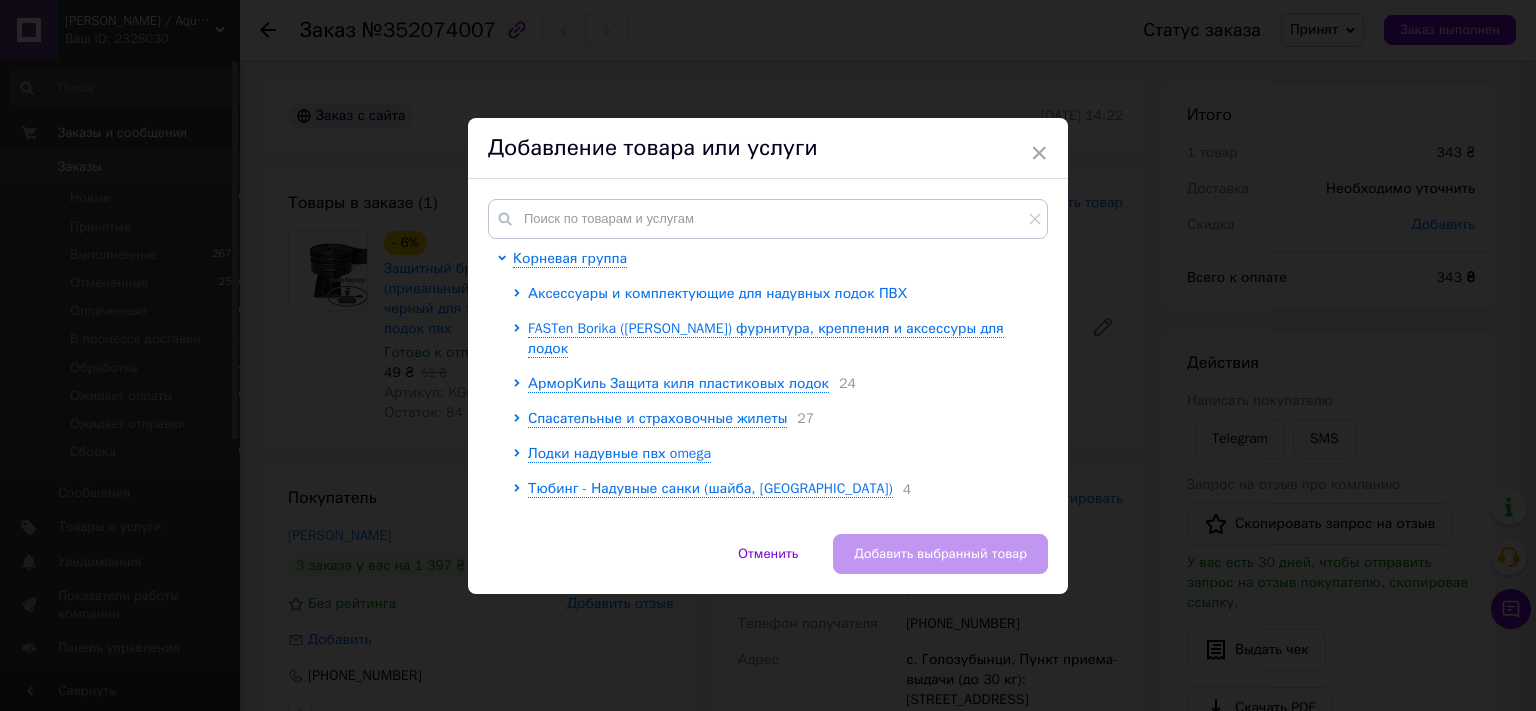 click 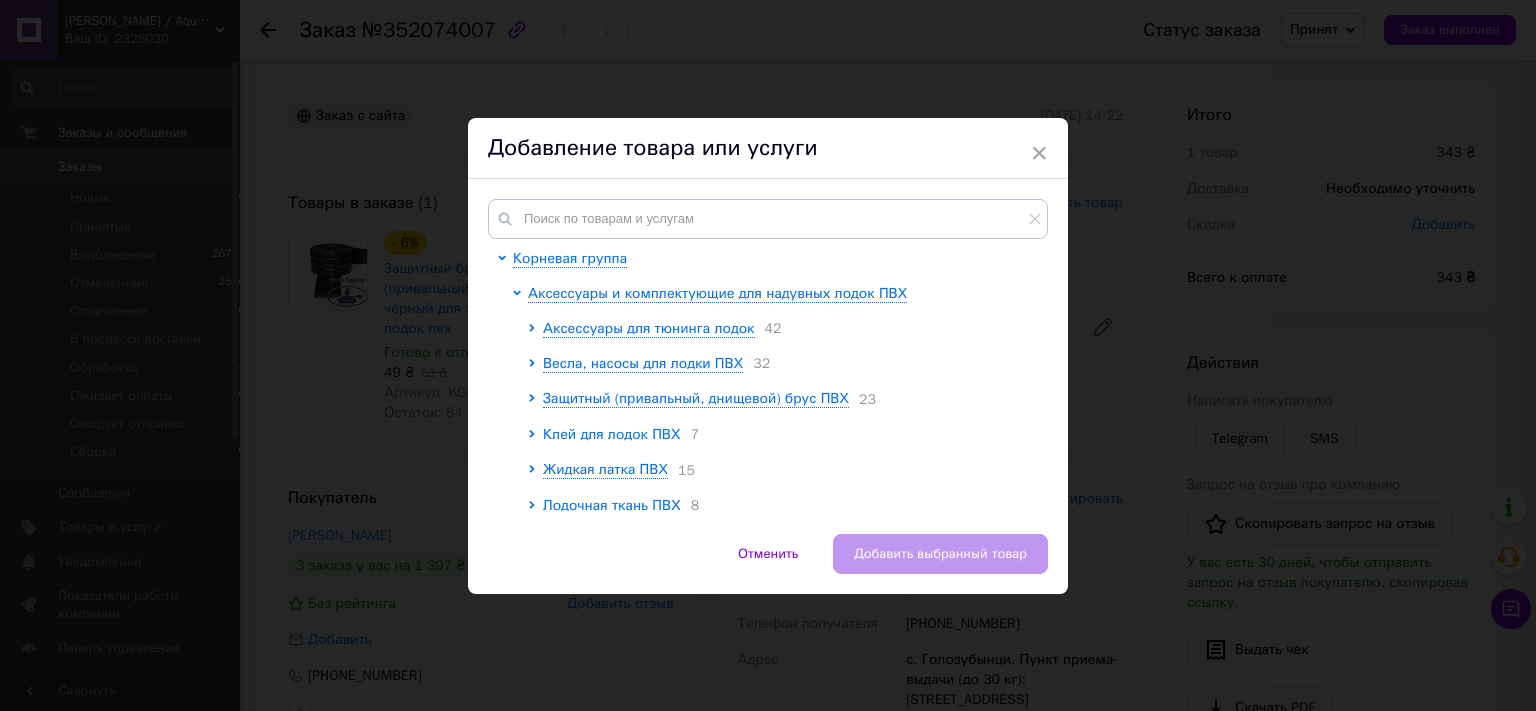 click 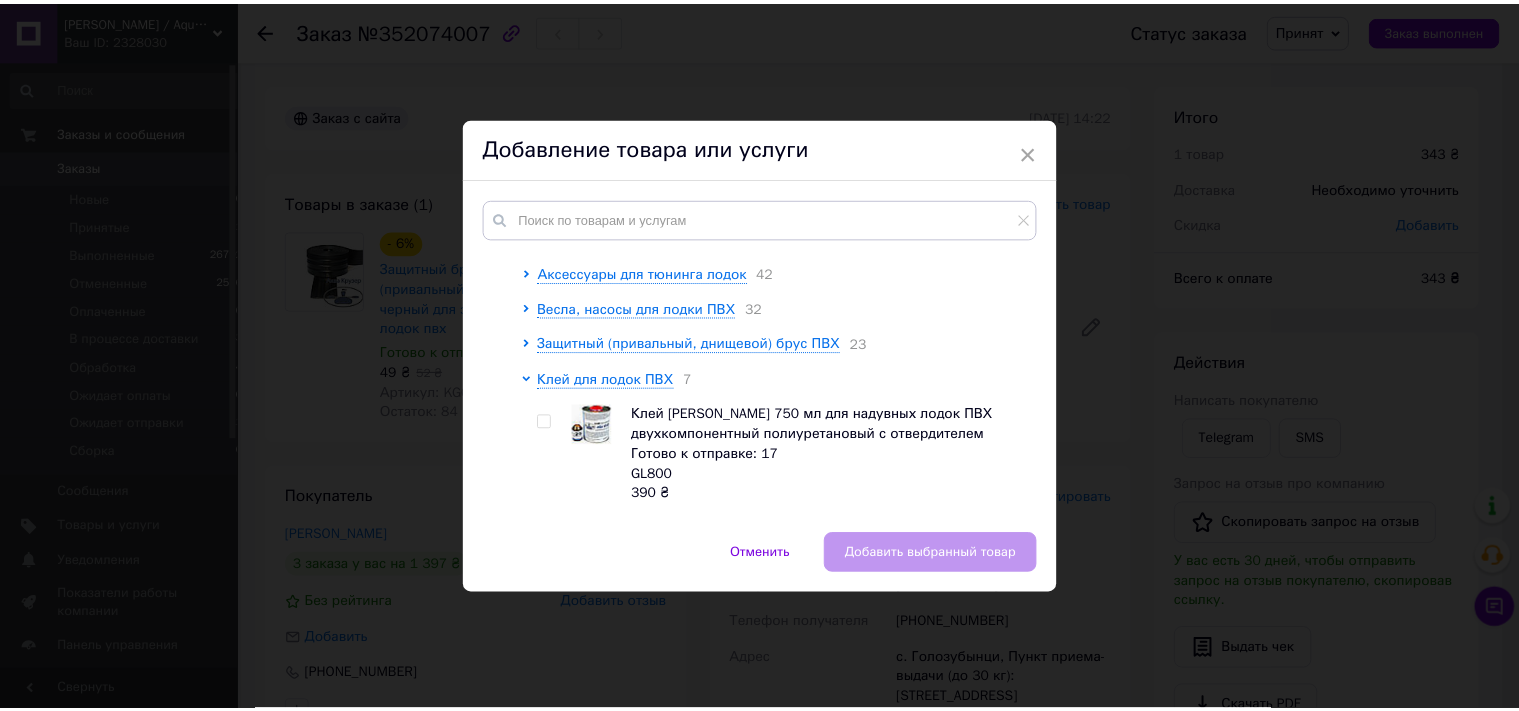 scroll, scrollTop: 110, scrollLeft: 0, axis: vertical 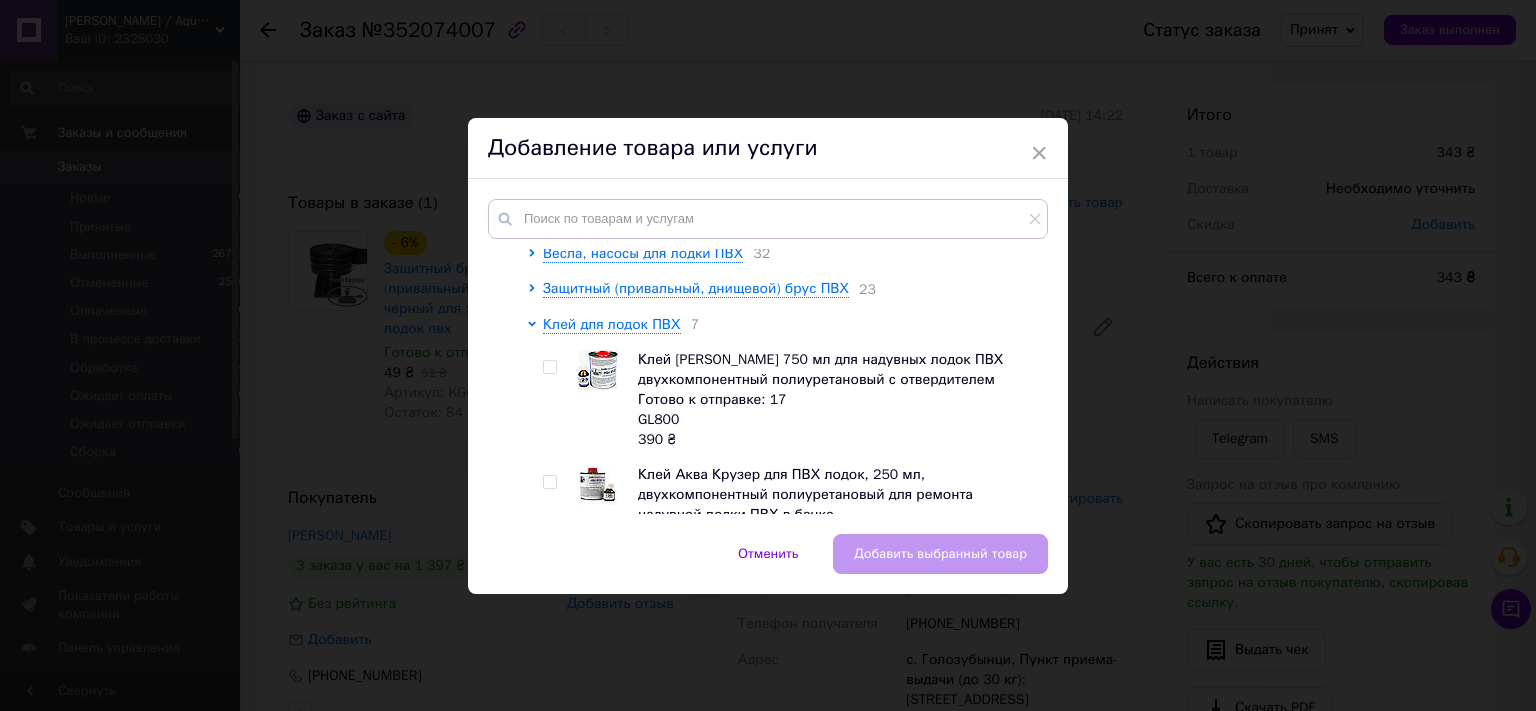 click at bounding box center [549, 367] 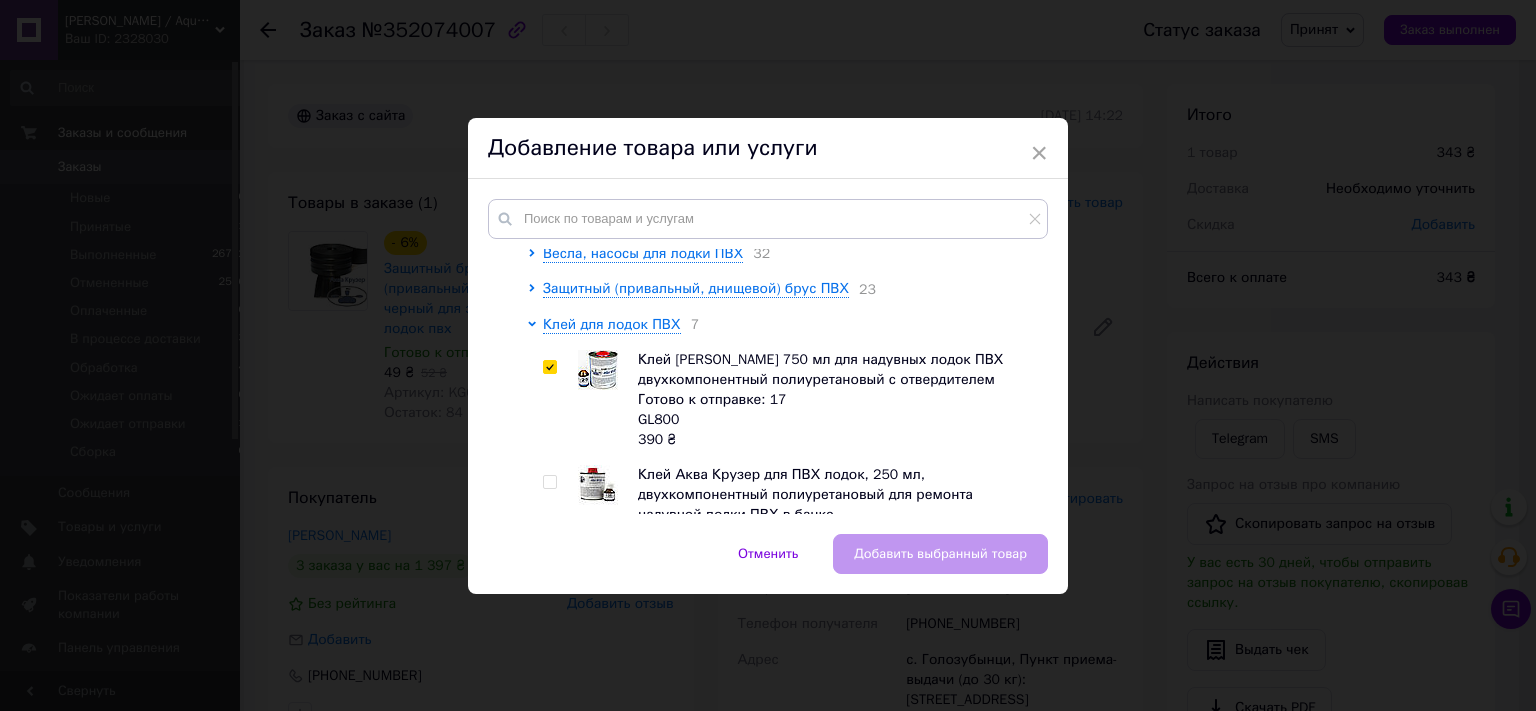 checkbox on "true" 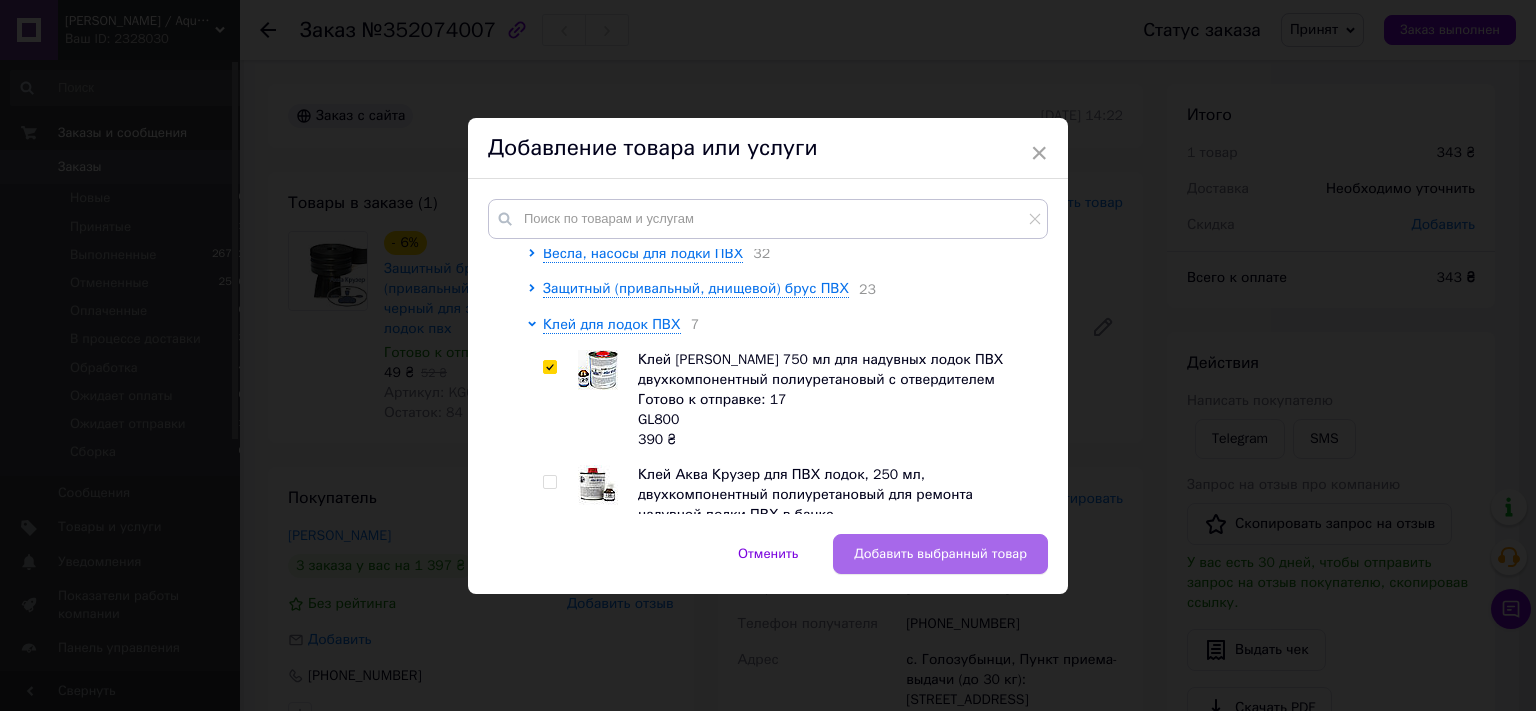 click on "Добавить выбранный товар" at bounding box center [940, 554] 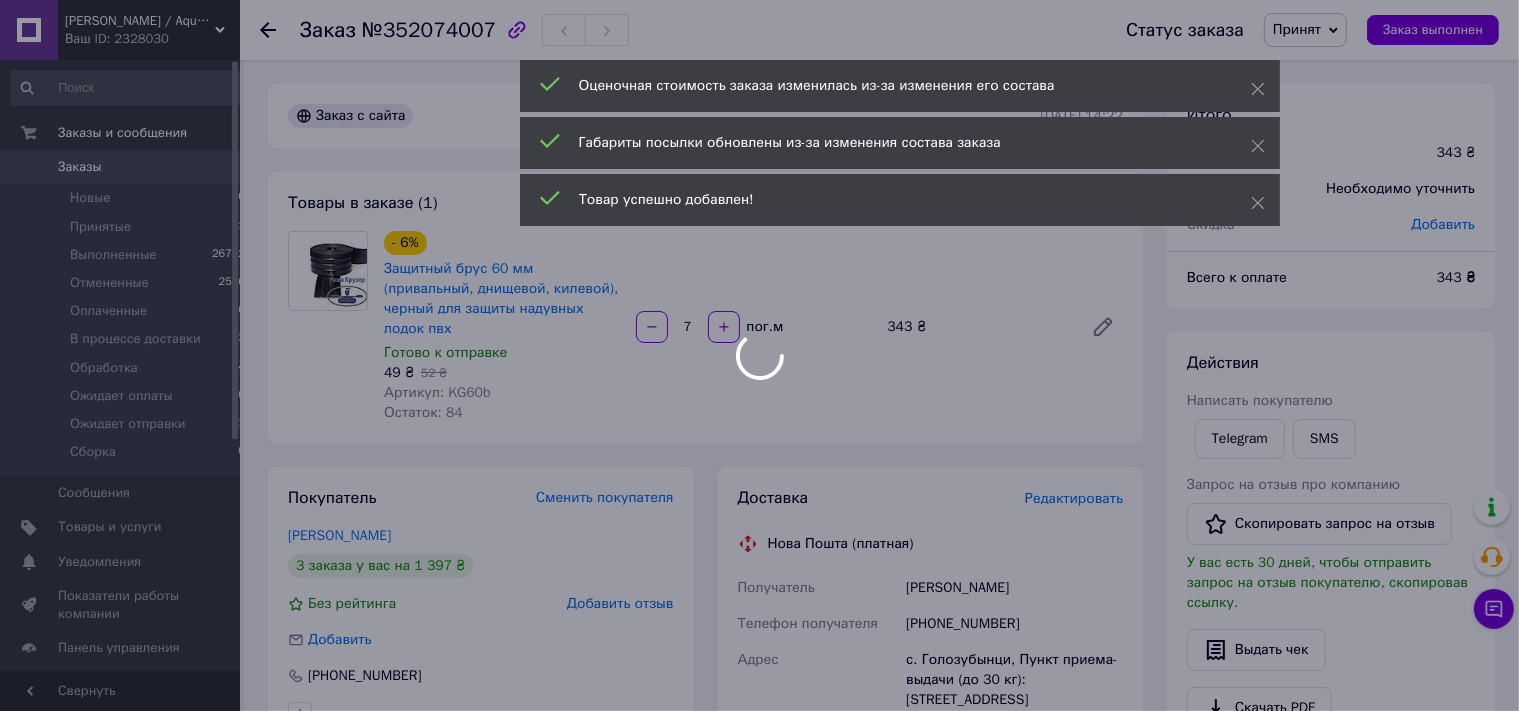 type on "1" 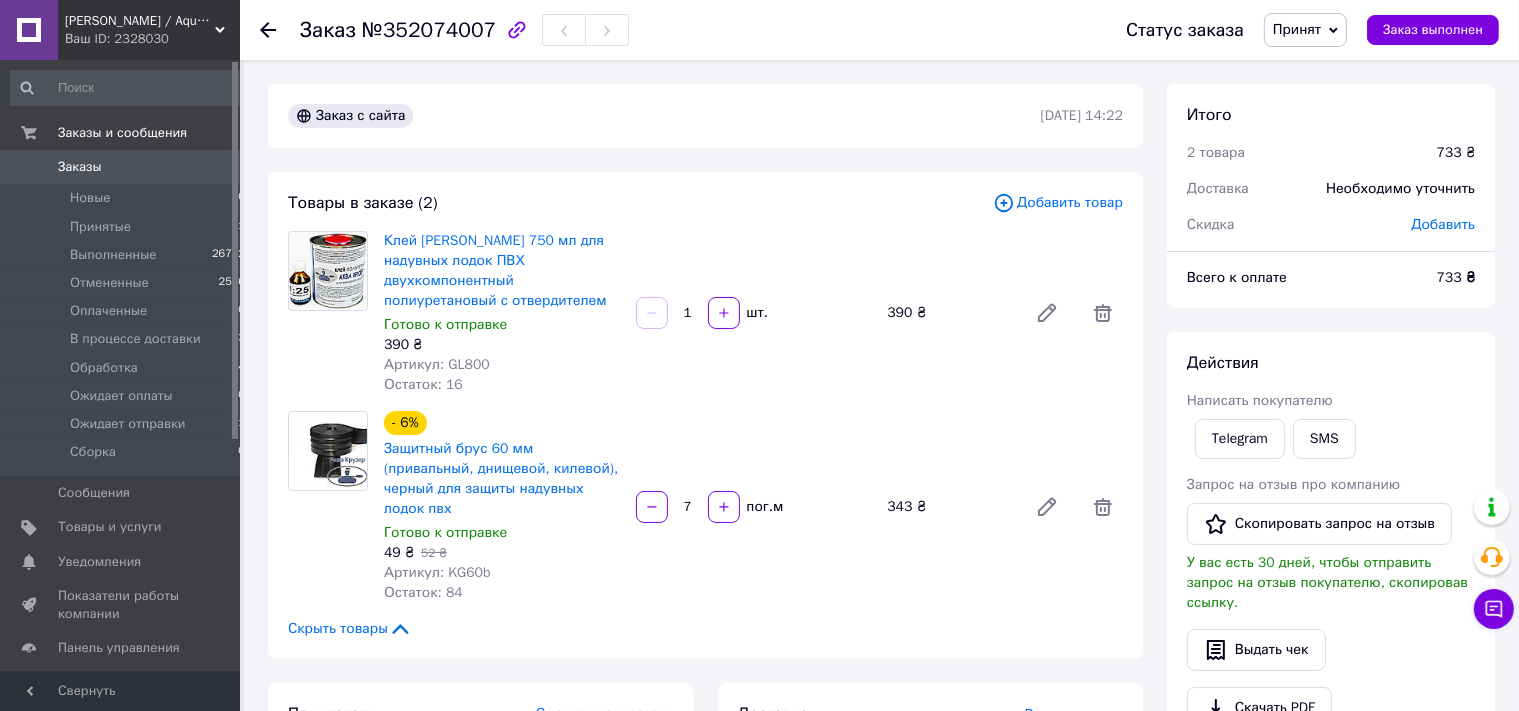 click on "- 6% Защитный брус 60 мм (привальный, днищевой, килевой), черный для защиты надувных лодок пвх Готово к отправке 49 ₴   52 ₴ Артикул: KG60b Остаток: 84 7   пог.м 343 ₴" at bounding box center (753, 507) 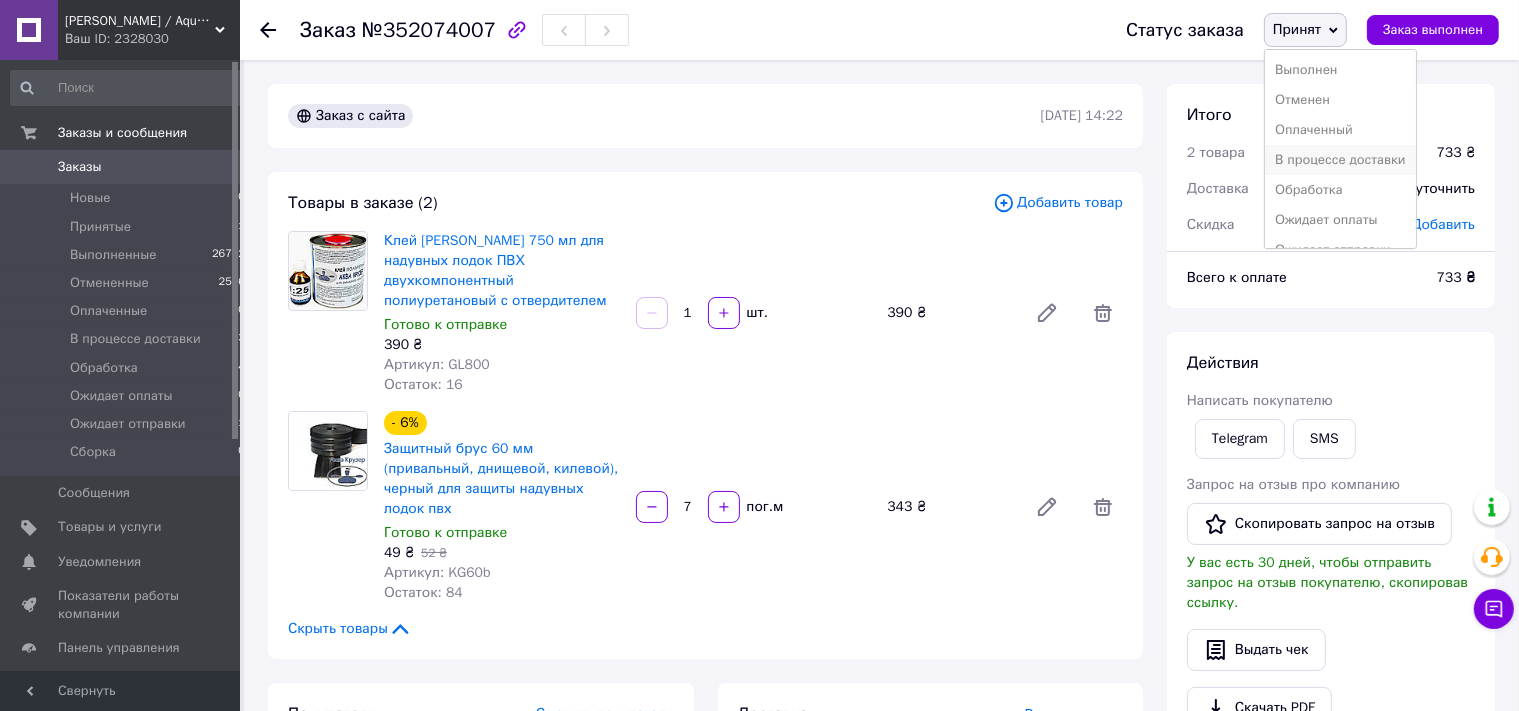 scroll, scrollTop: 69, scrollLeft: 0, axis: vertical 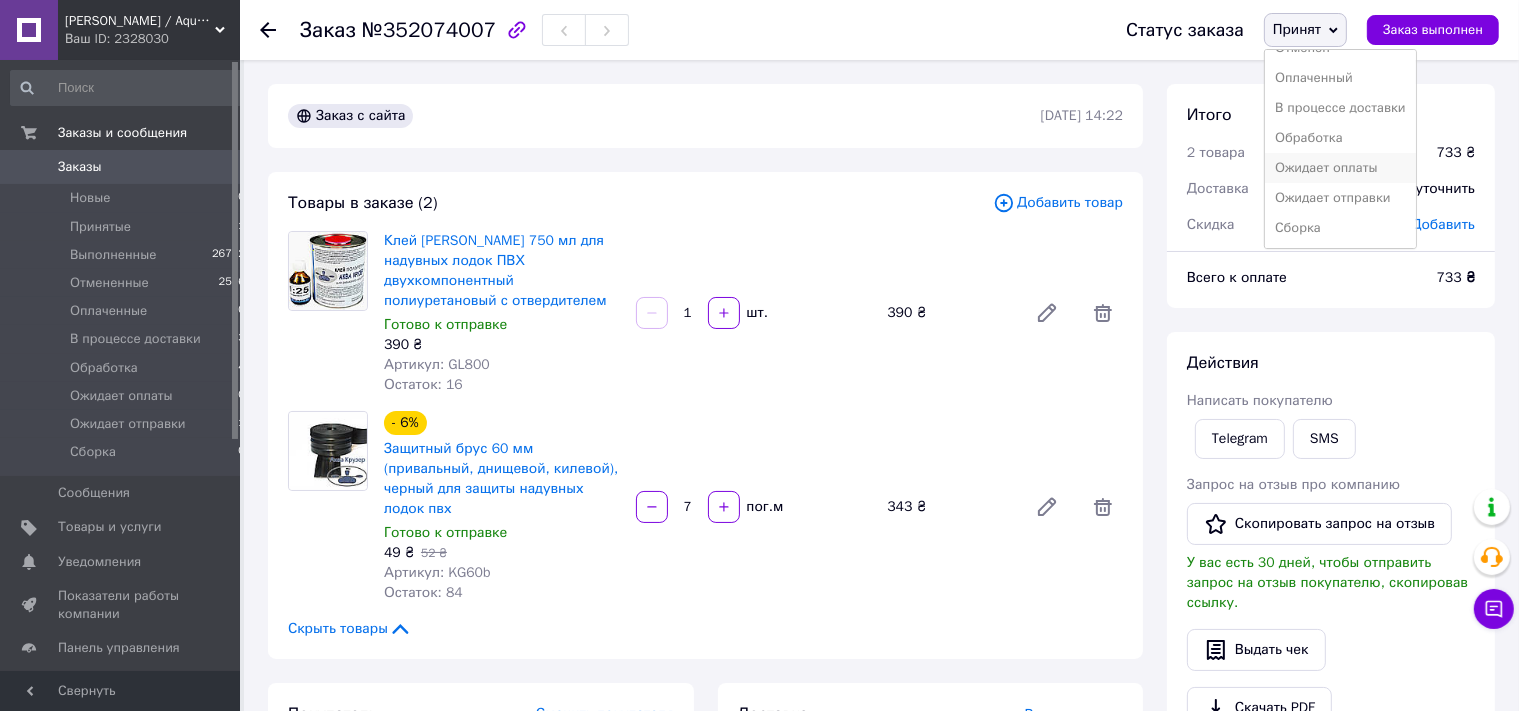click on "Ожидает оплаты" at bounding box center [1340, 168] 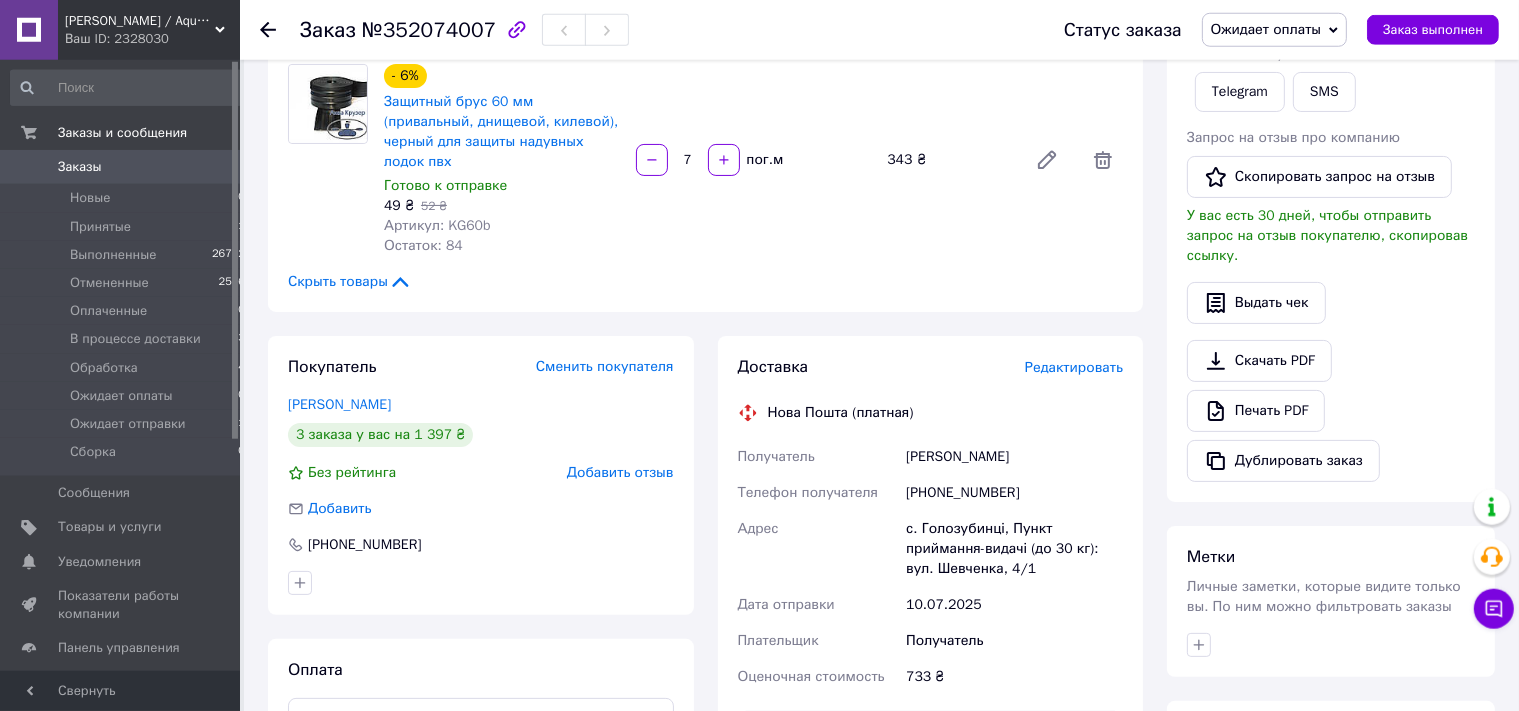 scroll, scrollTop: 0, scrollLeft: 0, axis: both 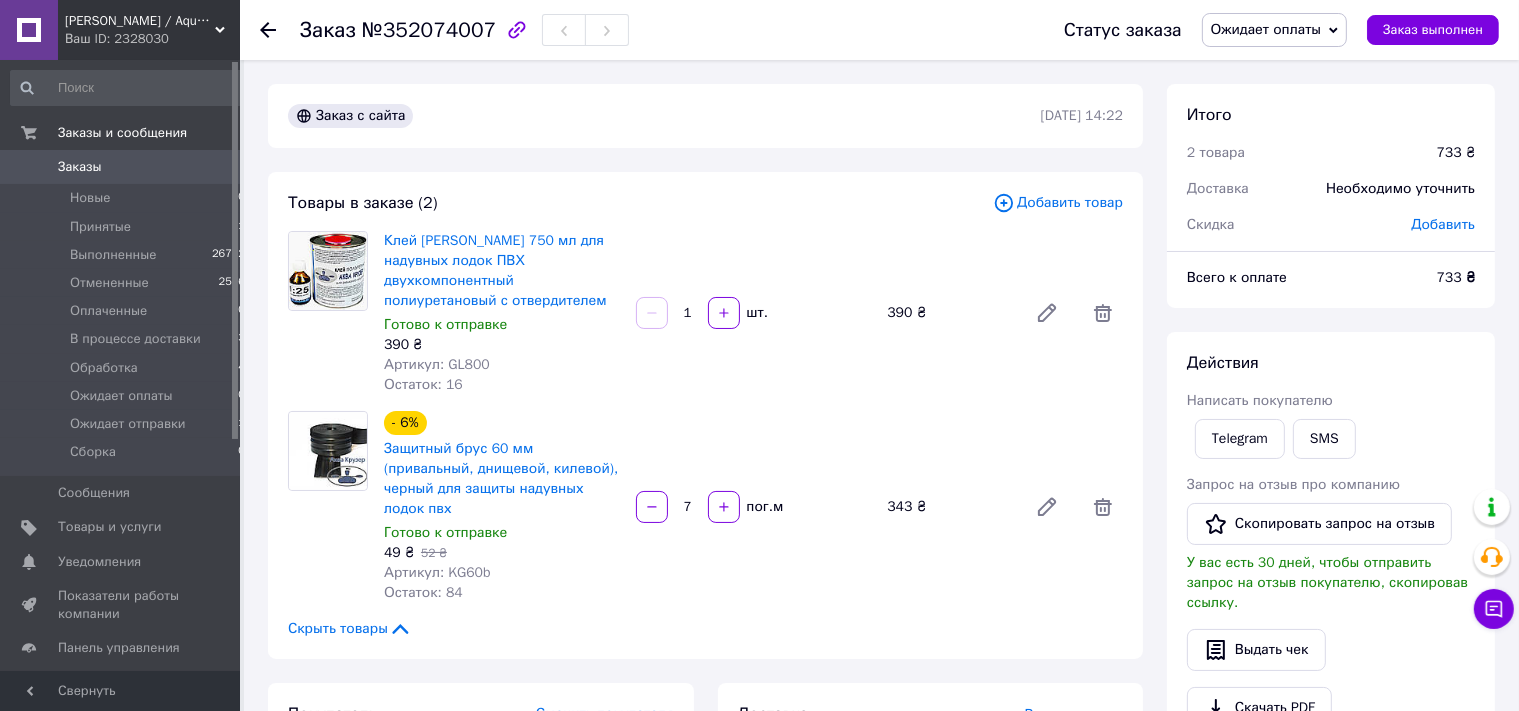 click on "Ожидает оплаты" at bounding box center [1275, 30] 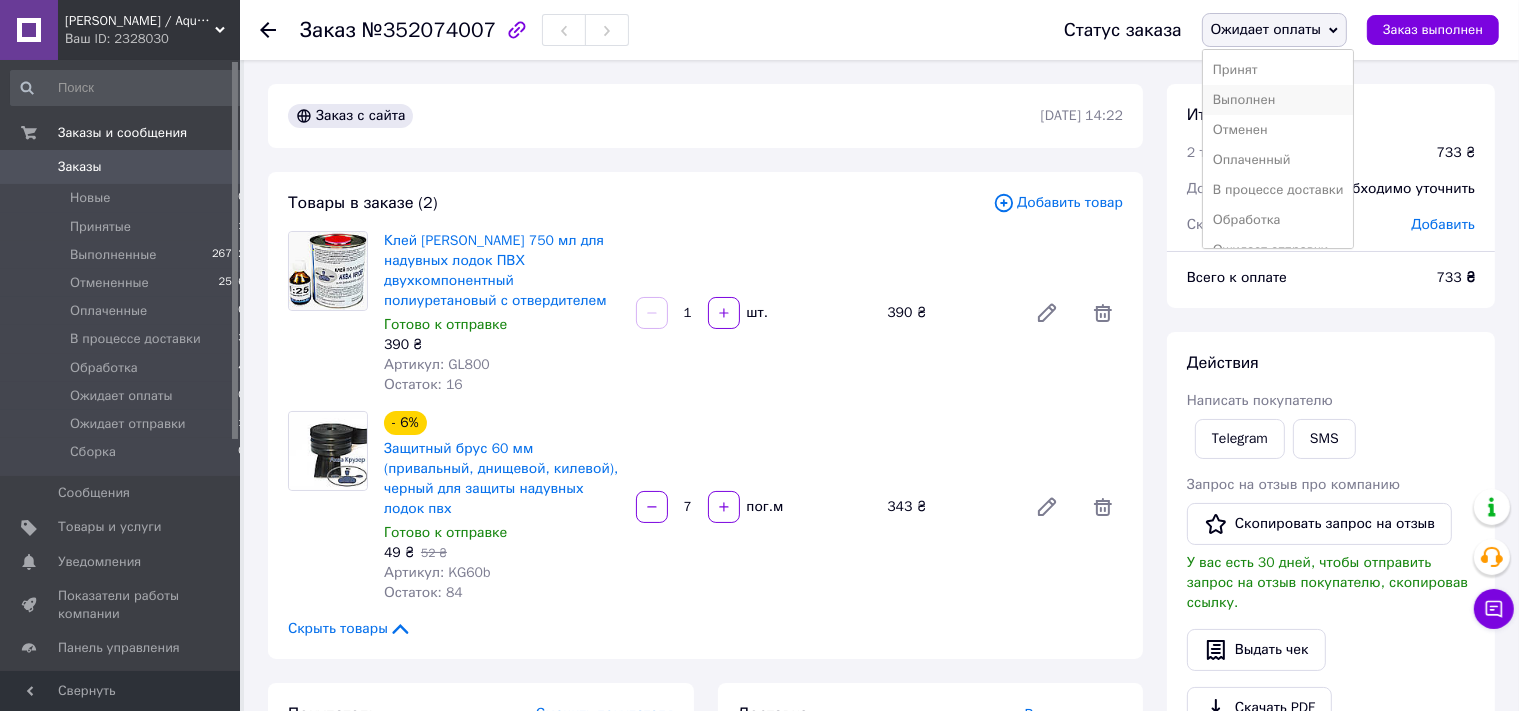 scroll, scrollTop: 69, scrollLeft: 0, axis: vertical 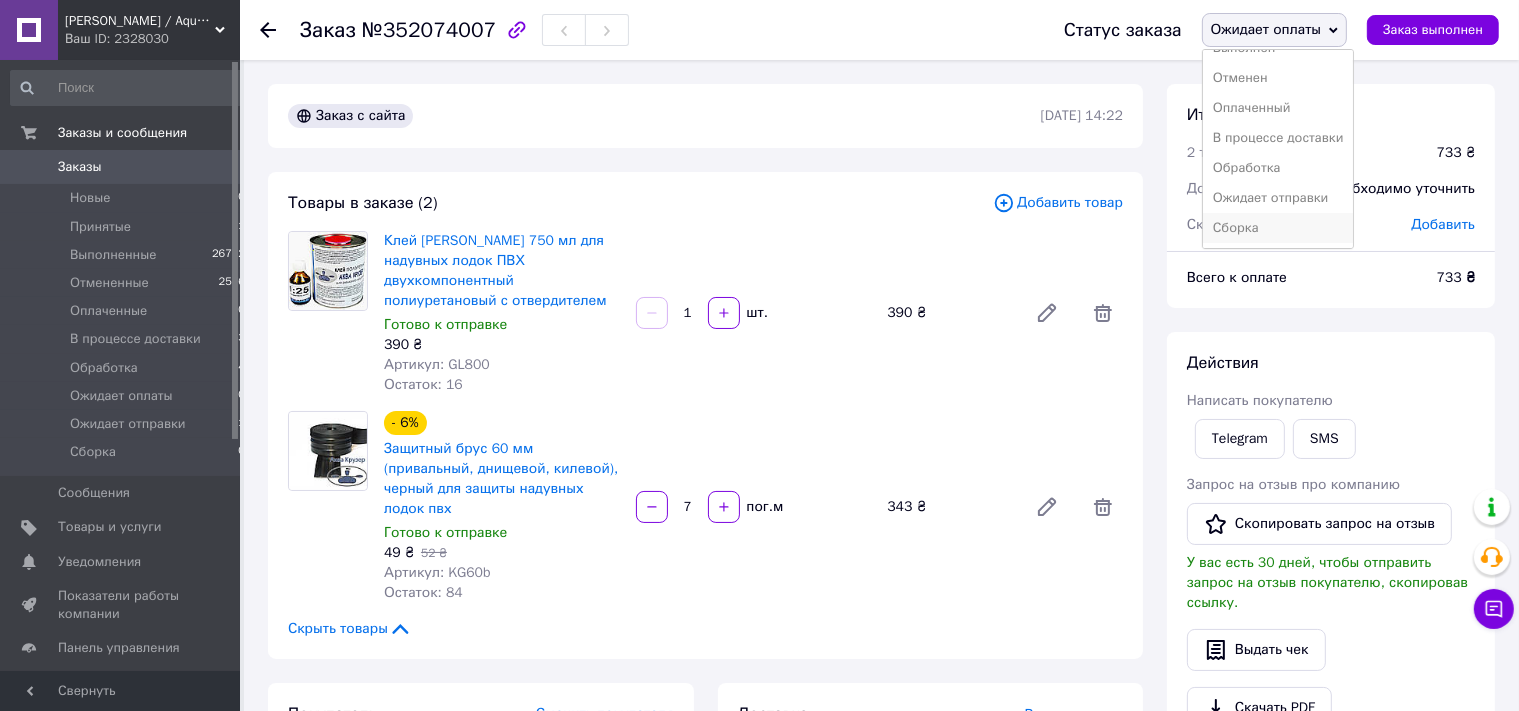 click on "Сборка" at bounding box center [1278, 228] 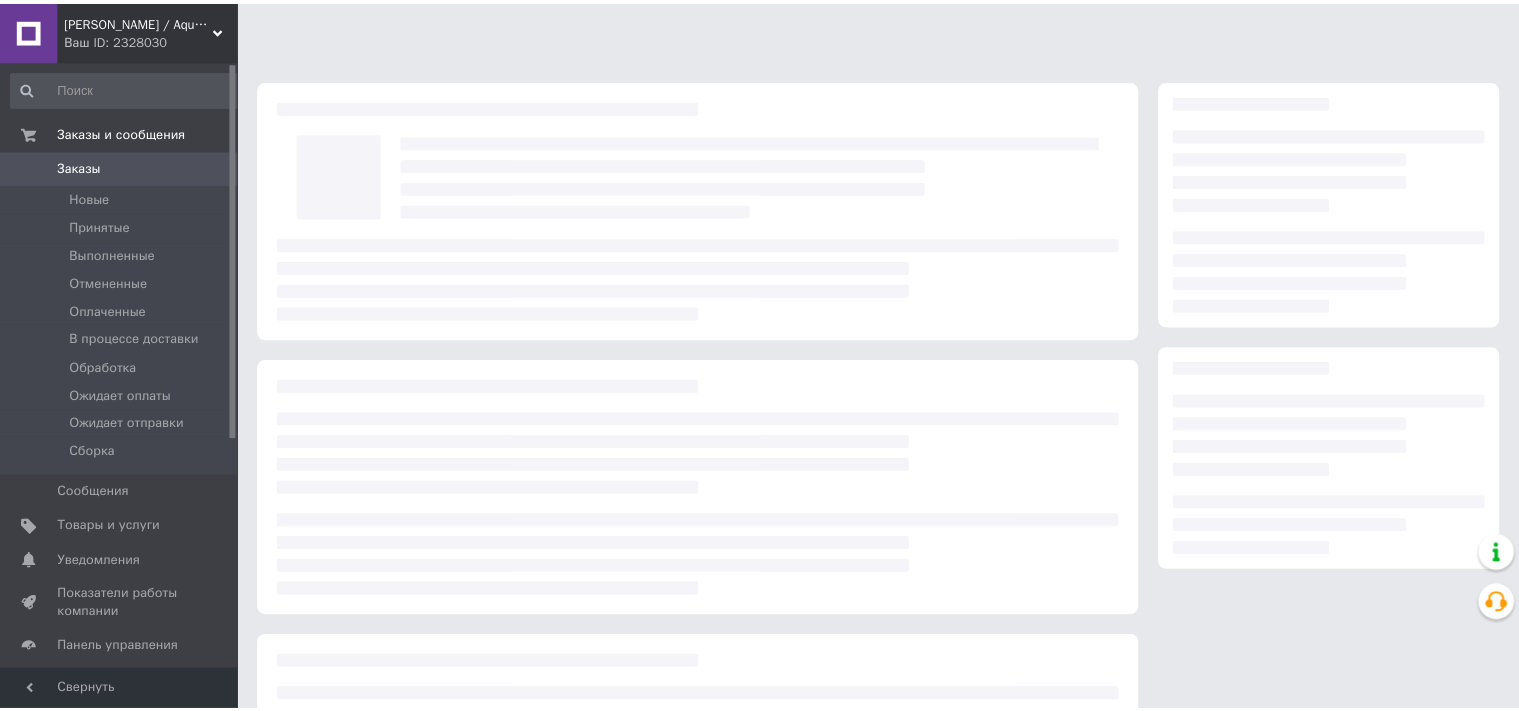 scroll, scrollTop: 0, scrollLeft: 0, axis: both 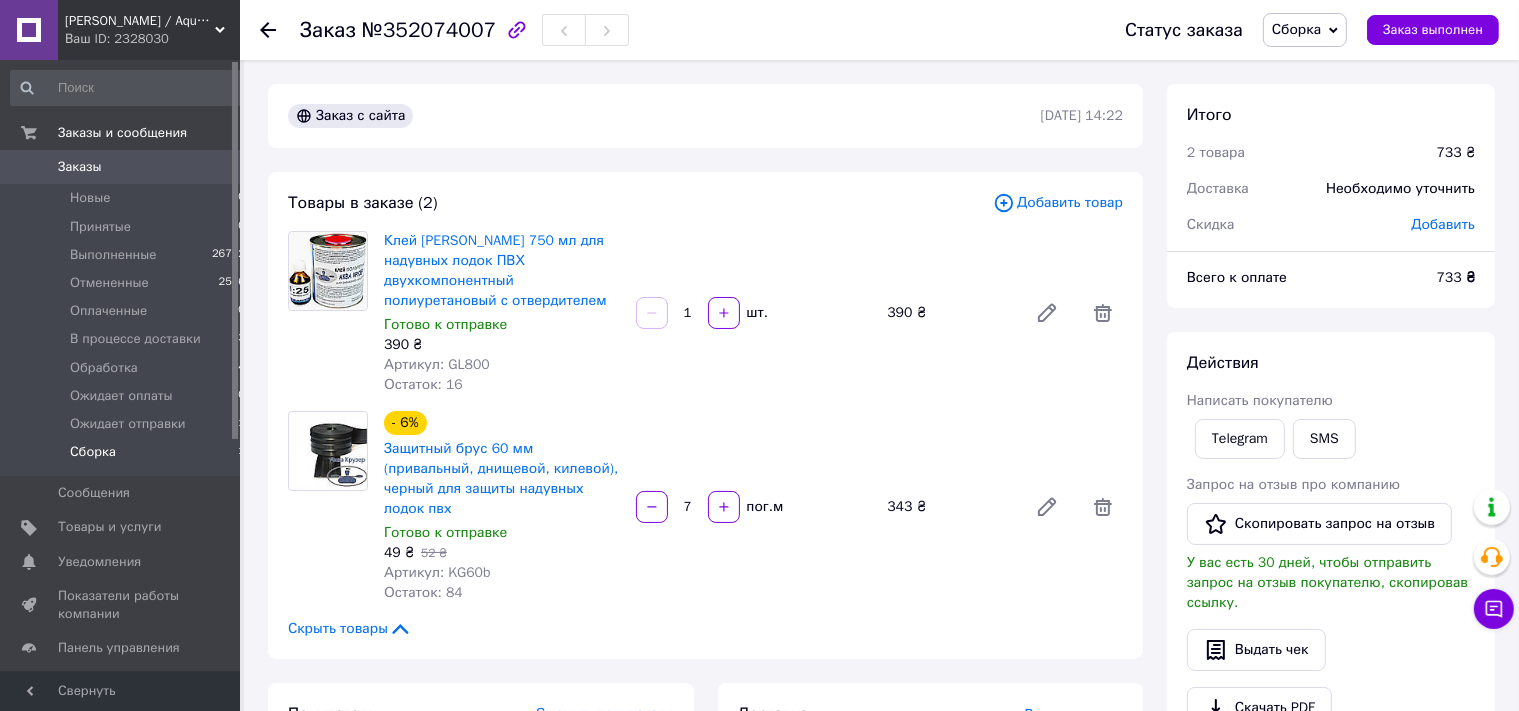click on "Сборка" at bounding box center [93, 452] 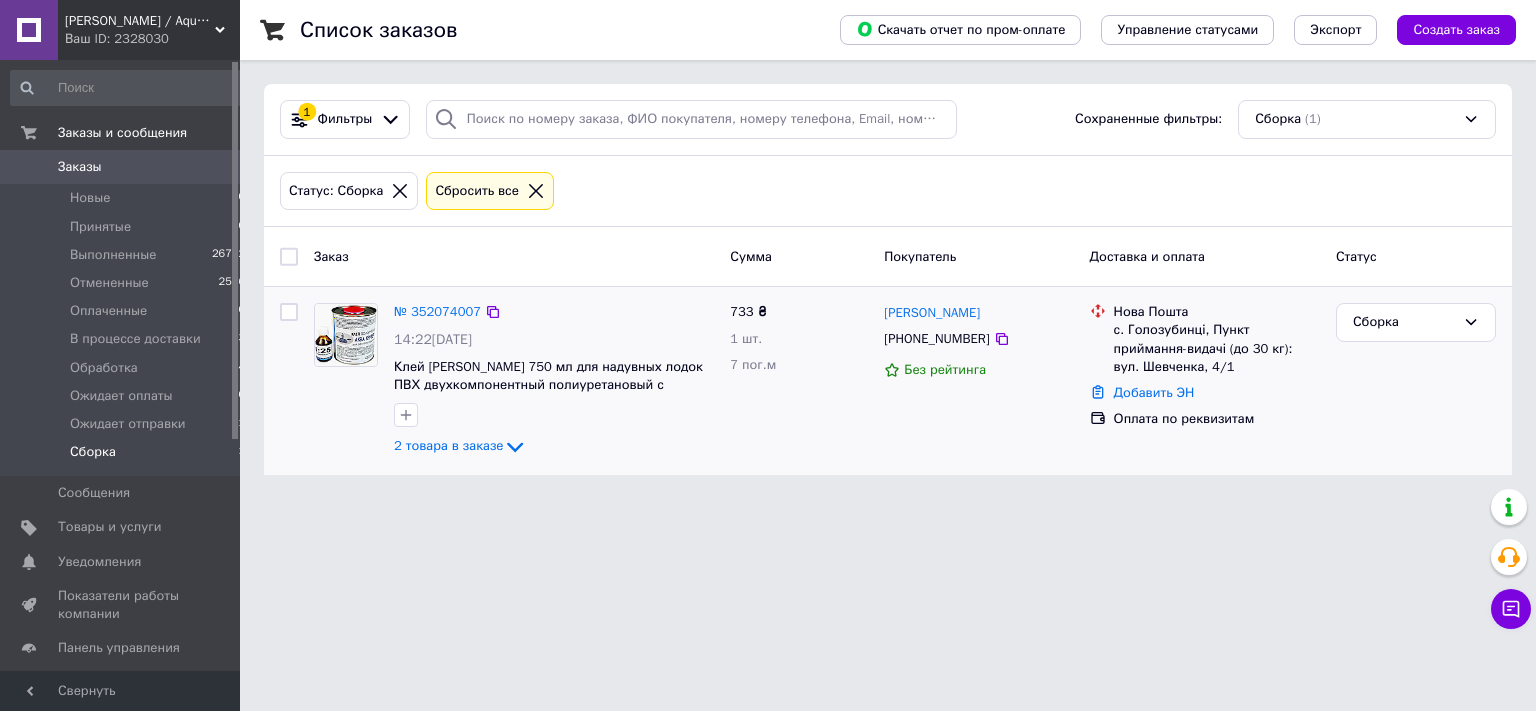 click on "733 ₴ 1 шт. 7 пог.м" at bounding box center (799, 381) 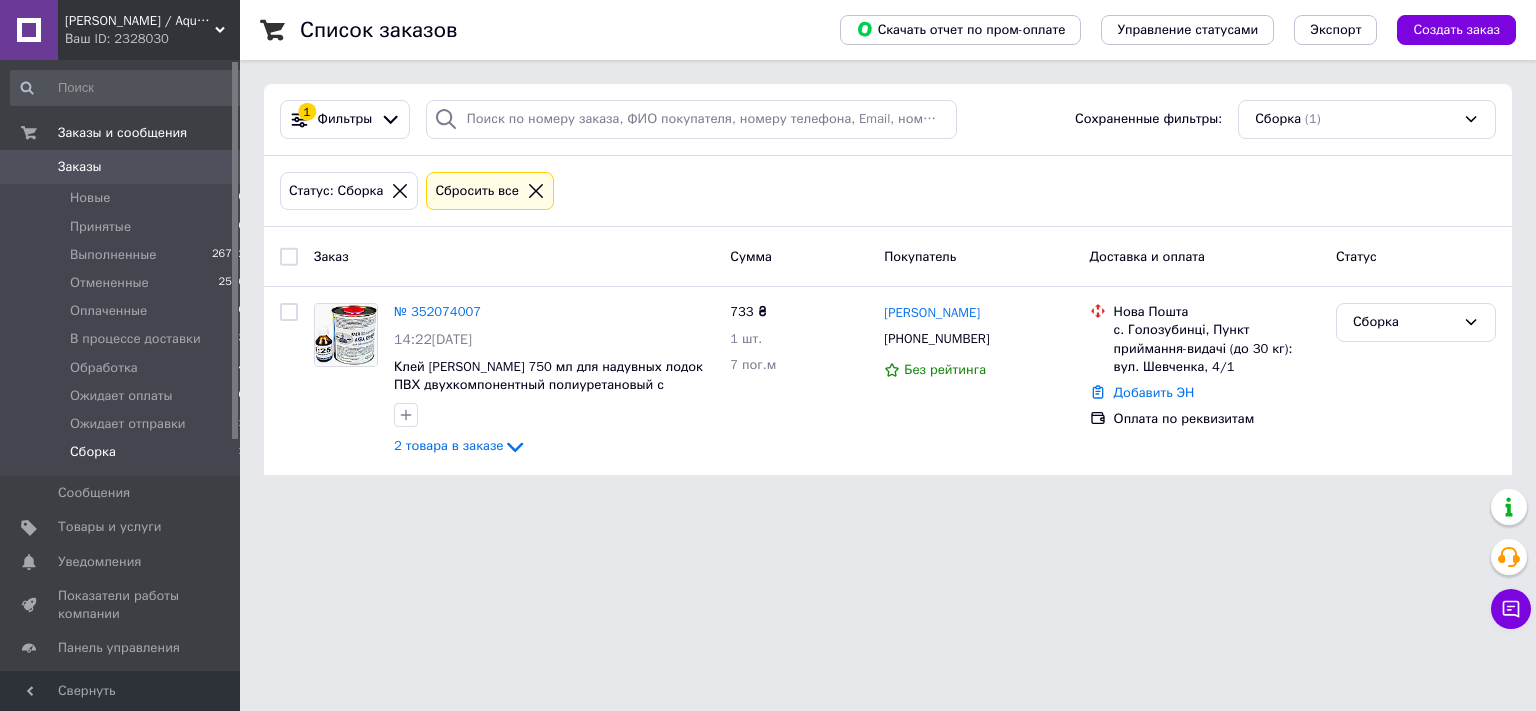 click on "Заказы" at bounding box center [80, 167] 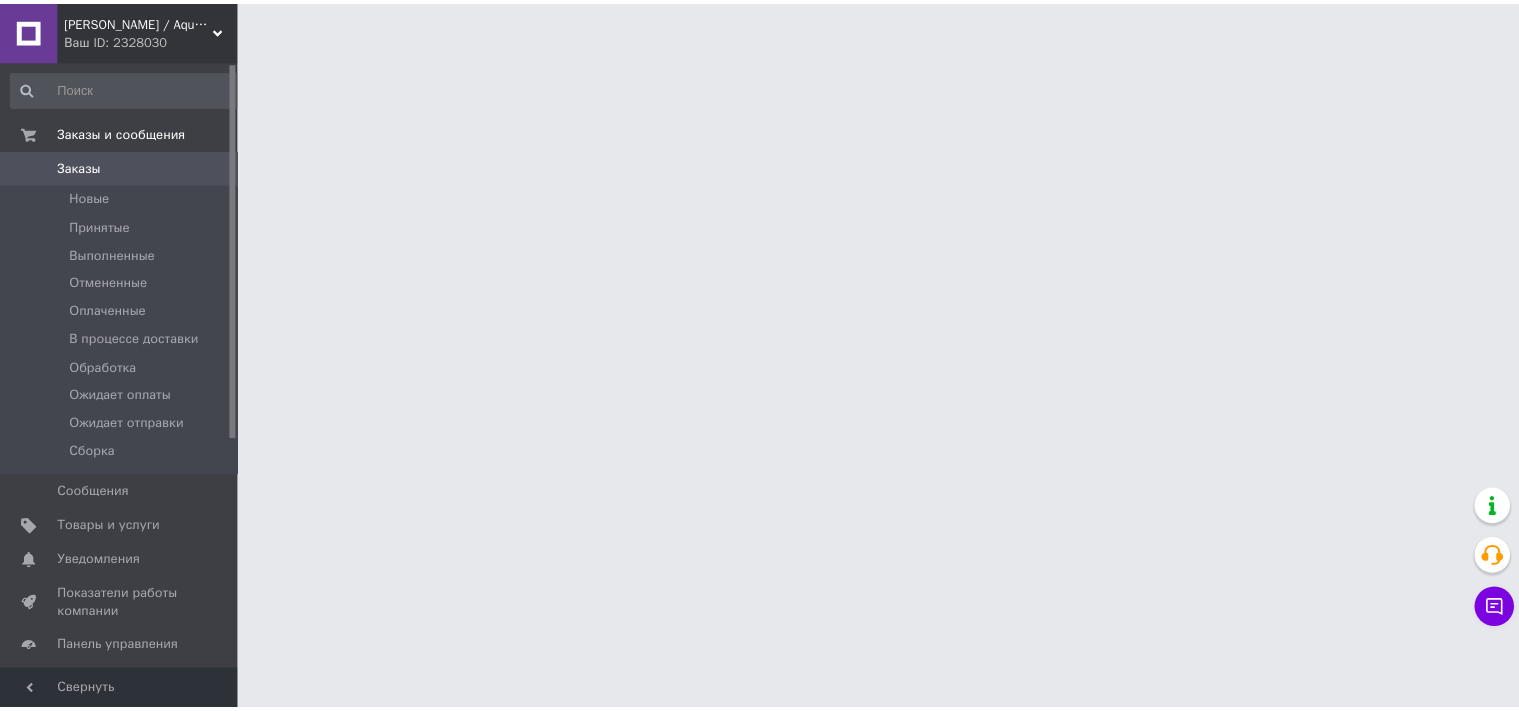 scroll, scrollTop: 0, scrollLeft: 0, axis: both 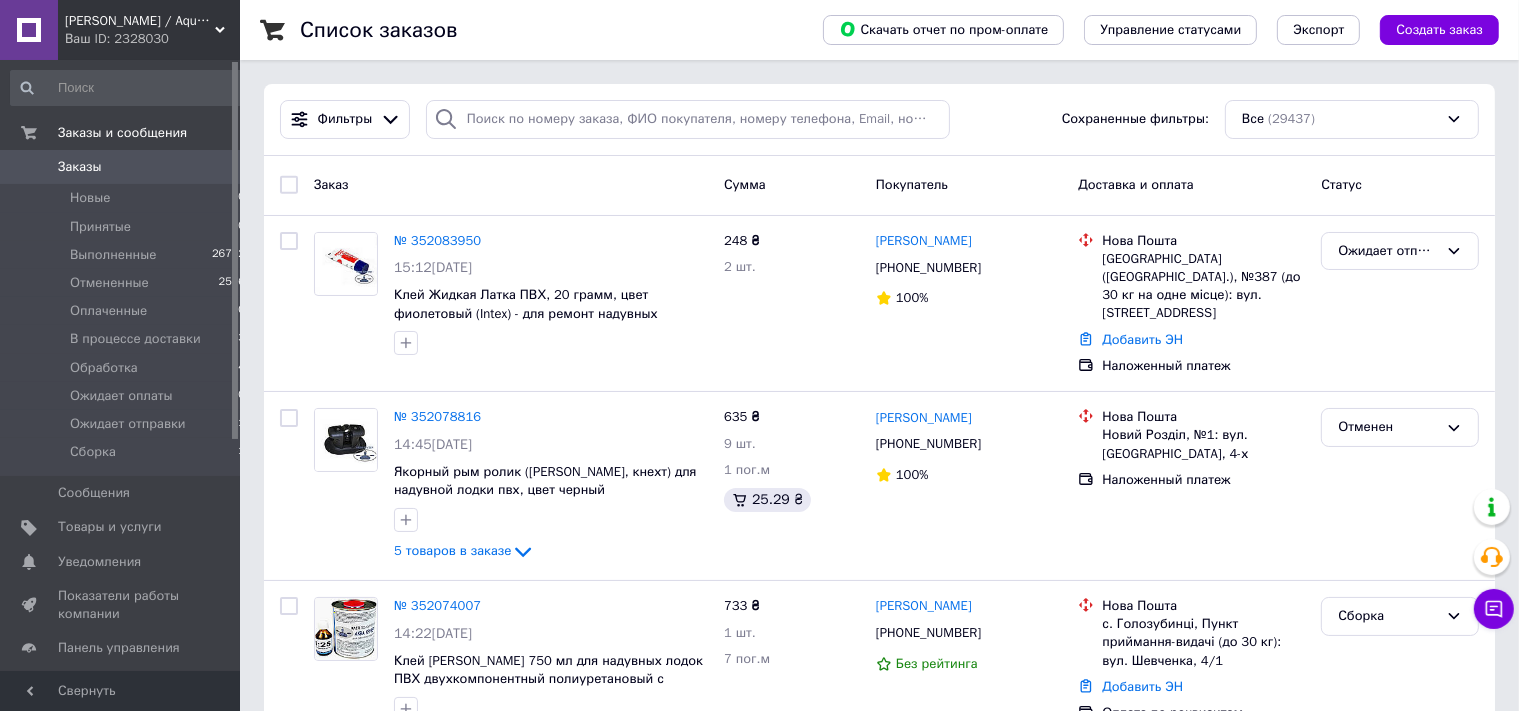 click on "Заказы" at bounding box center [80, 167] 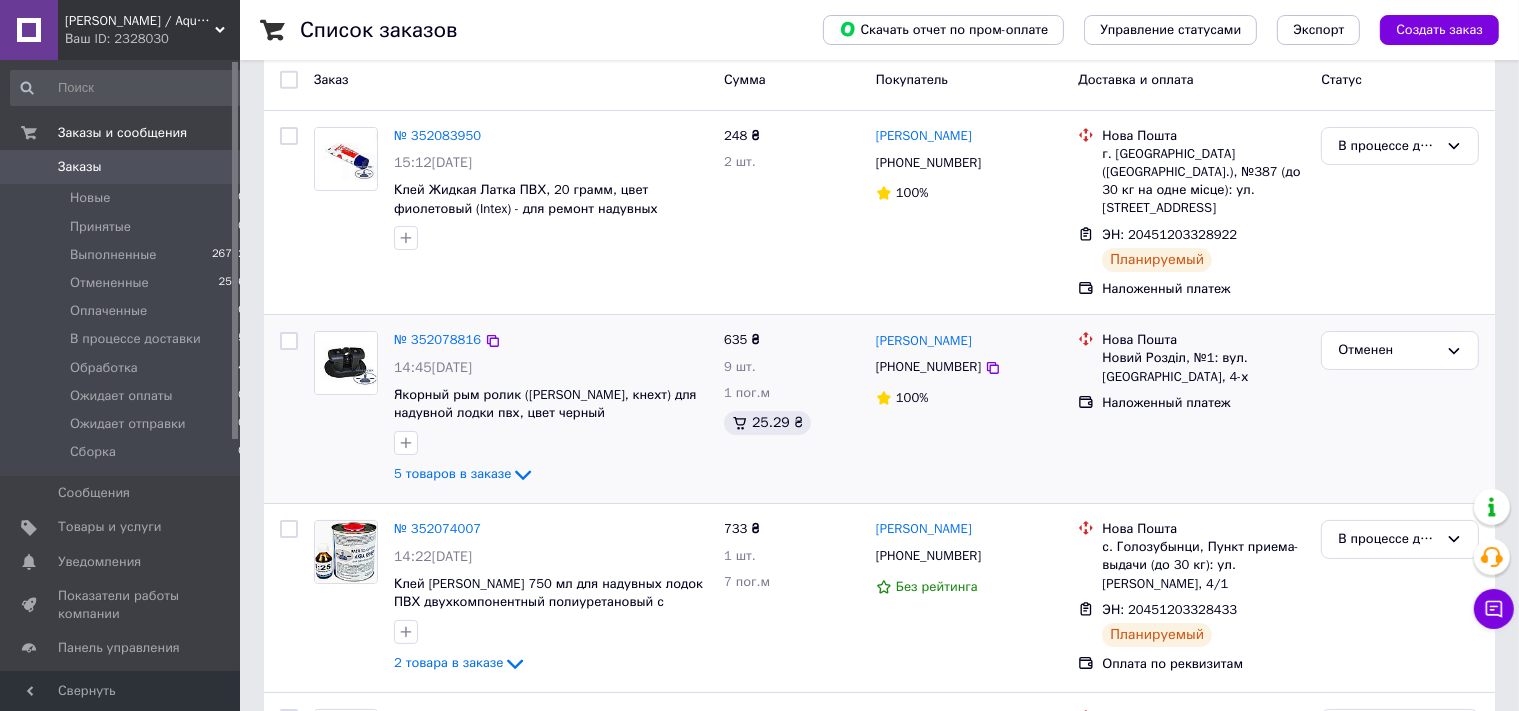 scroll, scrollTop: 0, scrollLeft: 0, axis: both 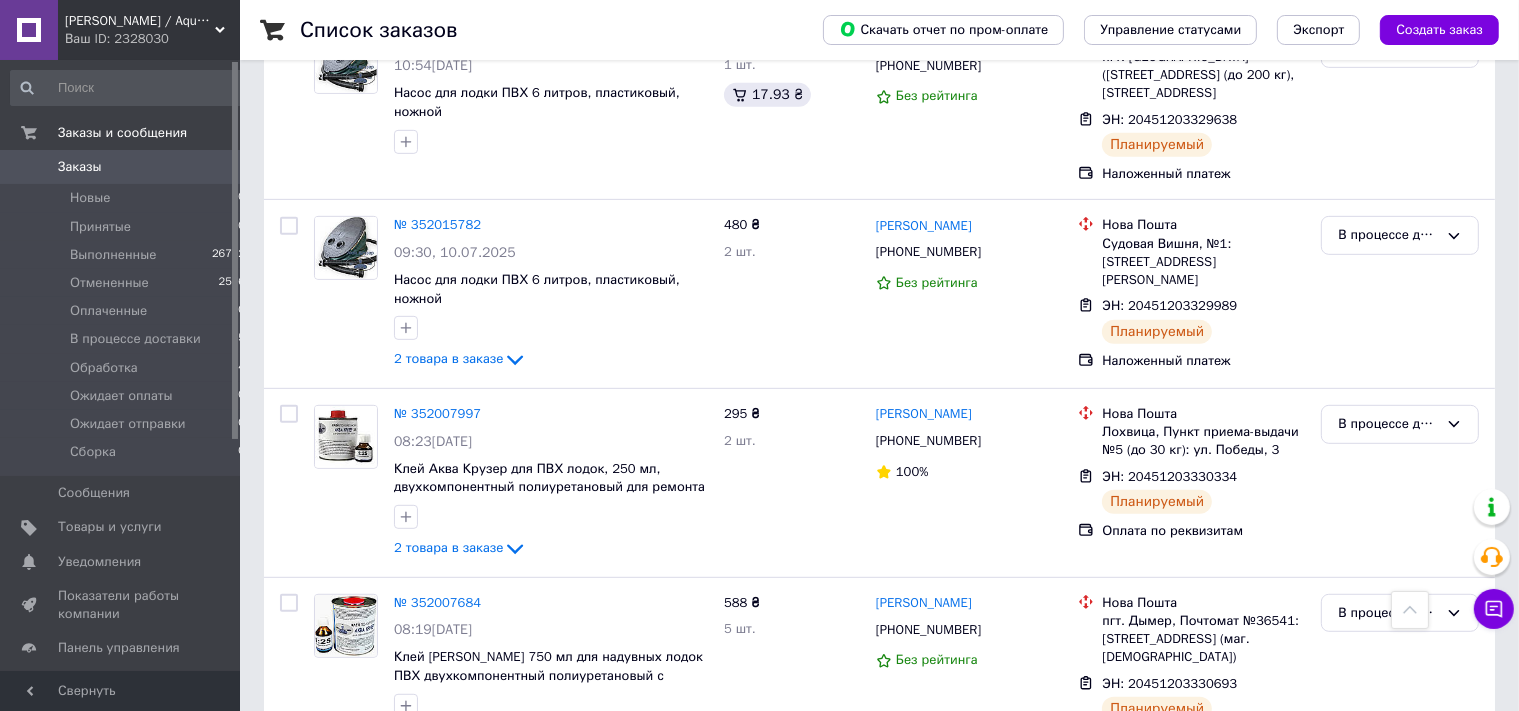 click on "Заказы" at bounding box center (80, 167) 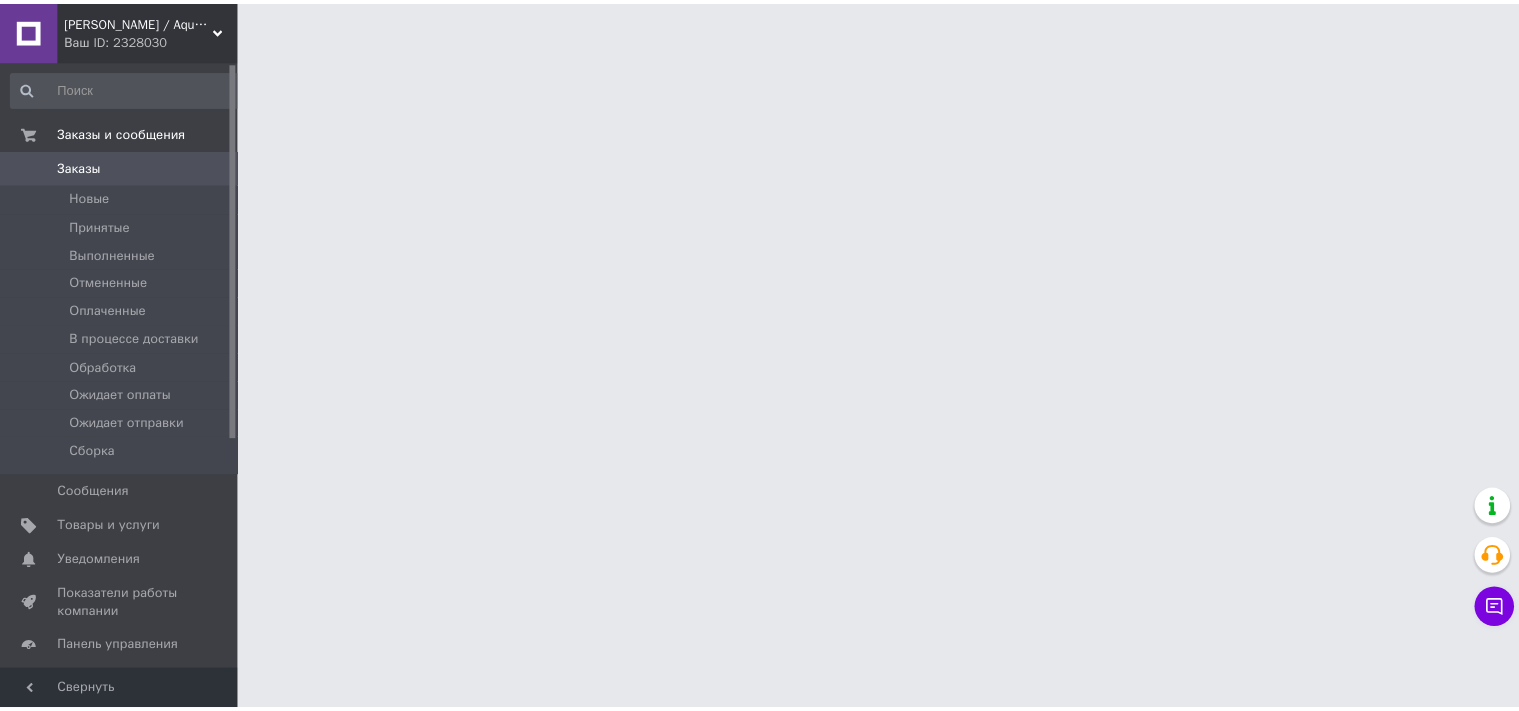 scroll, scrollTop: 0, scrollLeft: 0, axis: both 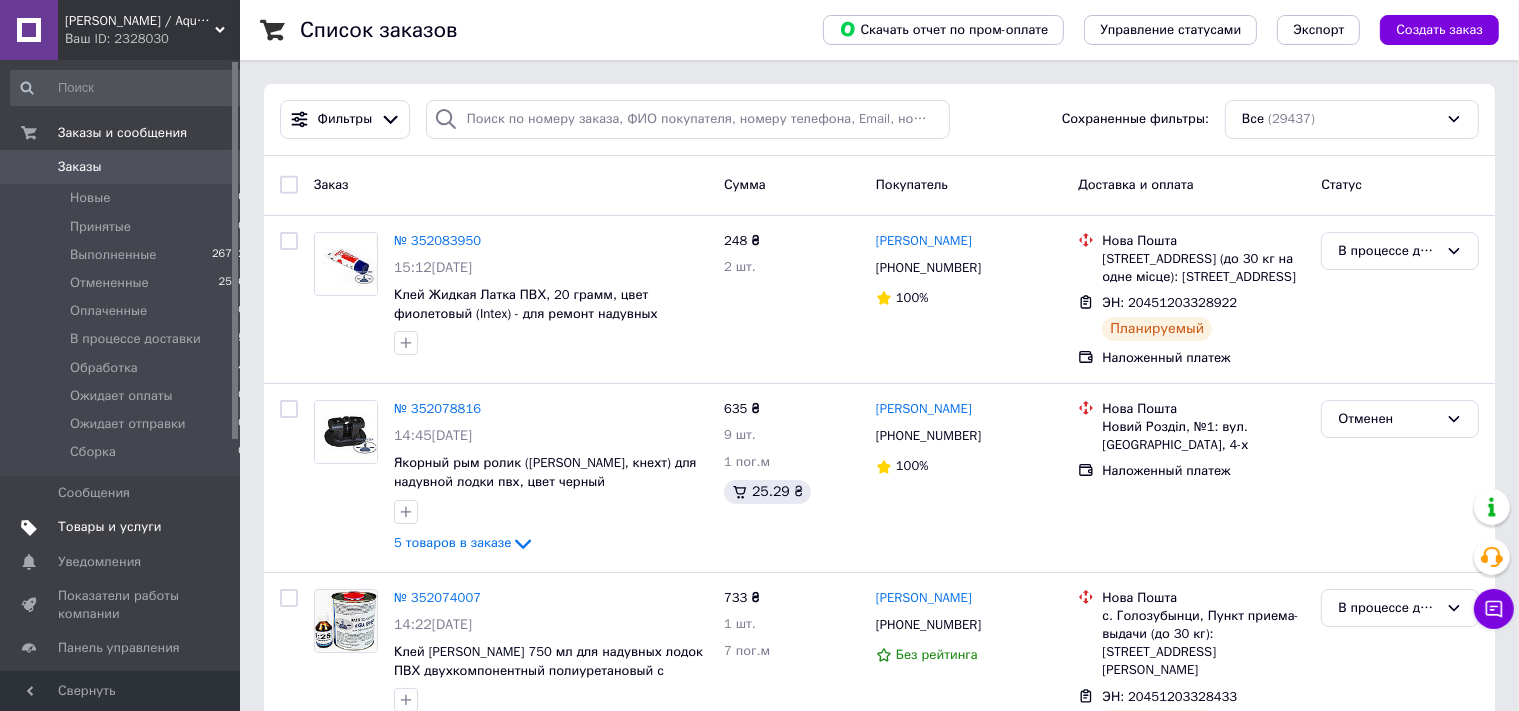 click on "Товары и услуги" at bounding box center [110, 527] 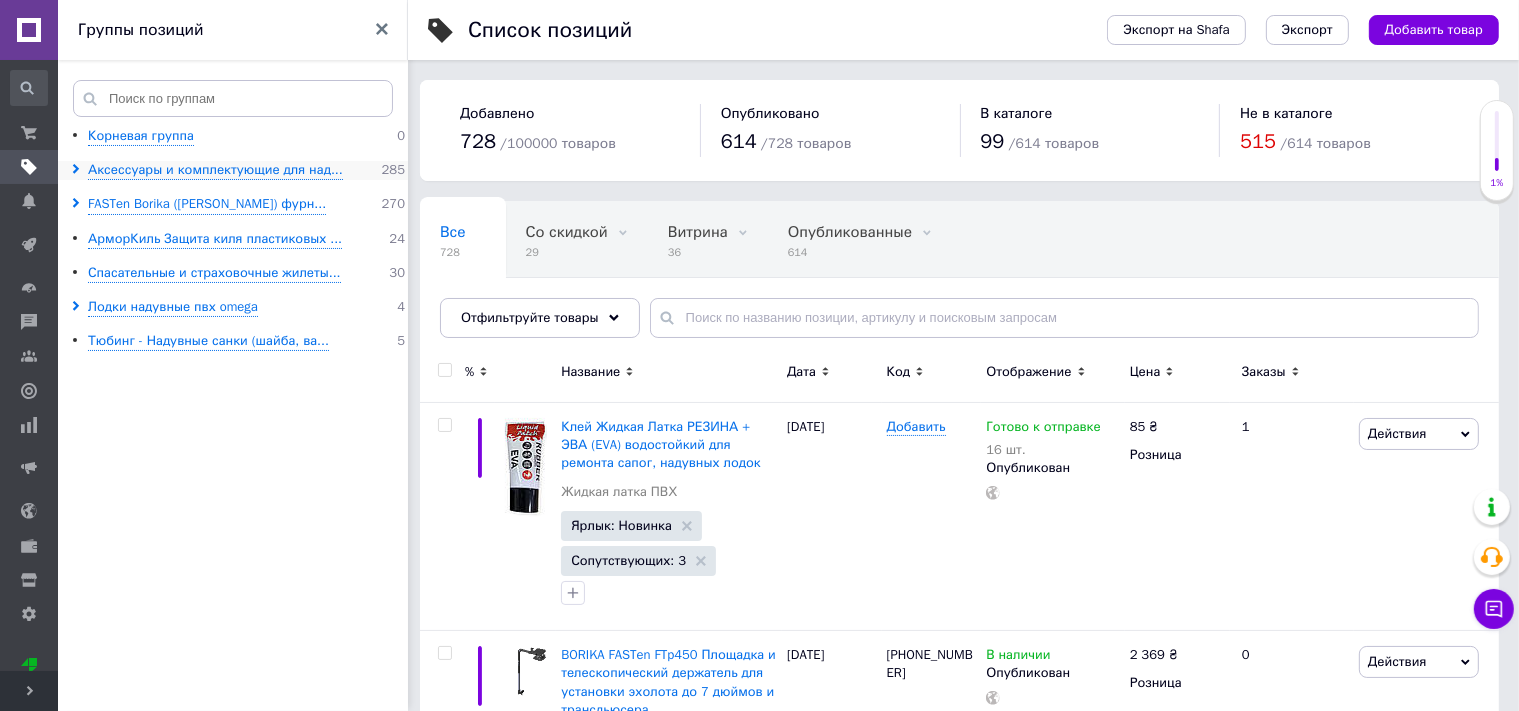 click 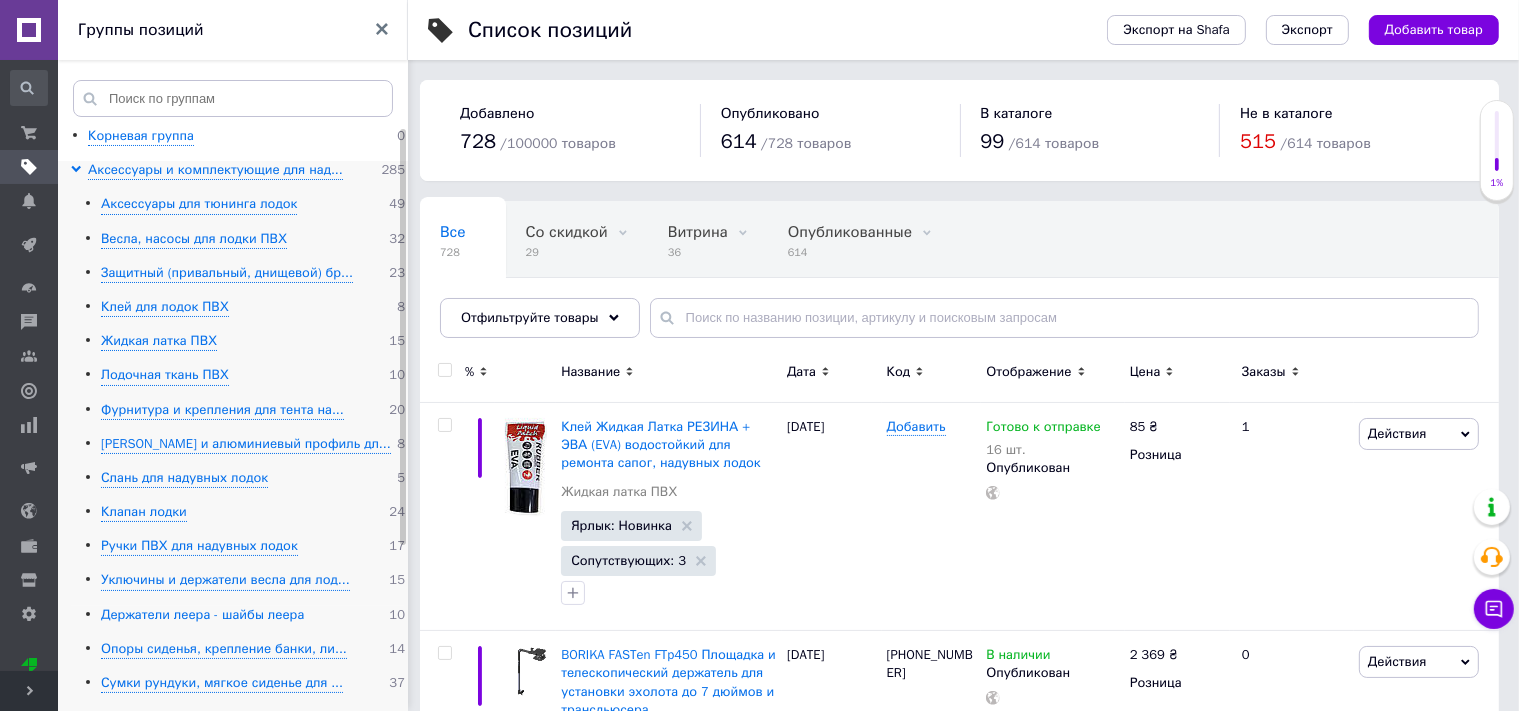 click on "Держатели леера - шайбы леера" at bounding box center [202, 615] 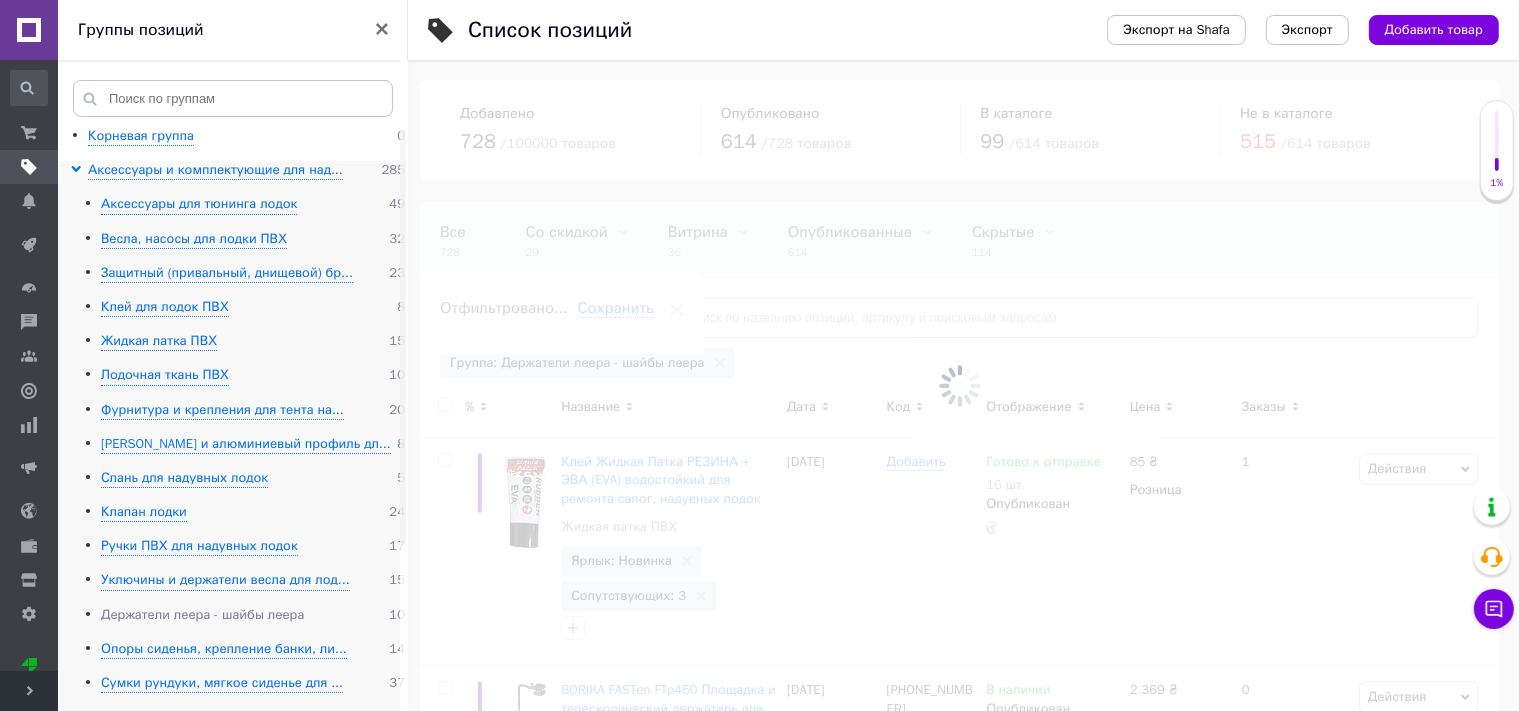 scroll, scrollTop: 0, scrollLeft: 14, axis: horizontal 